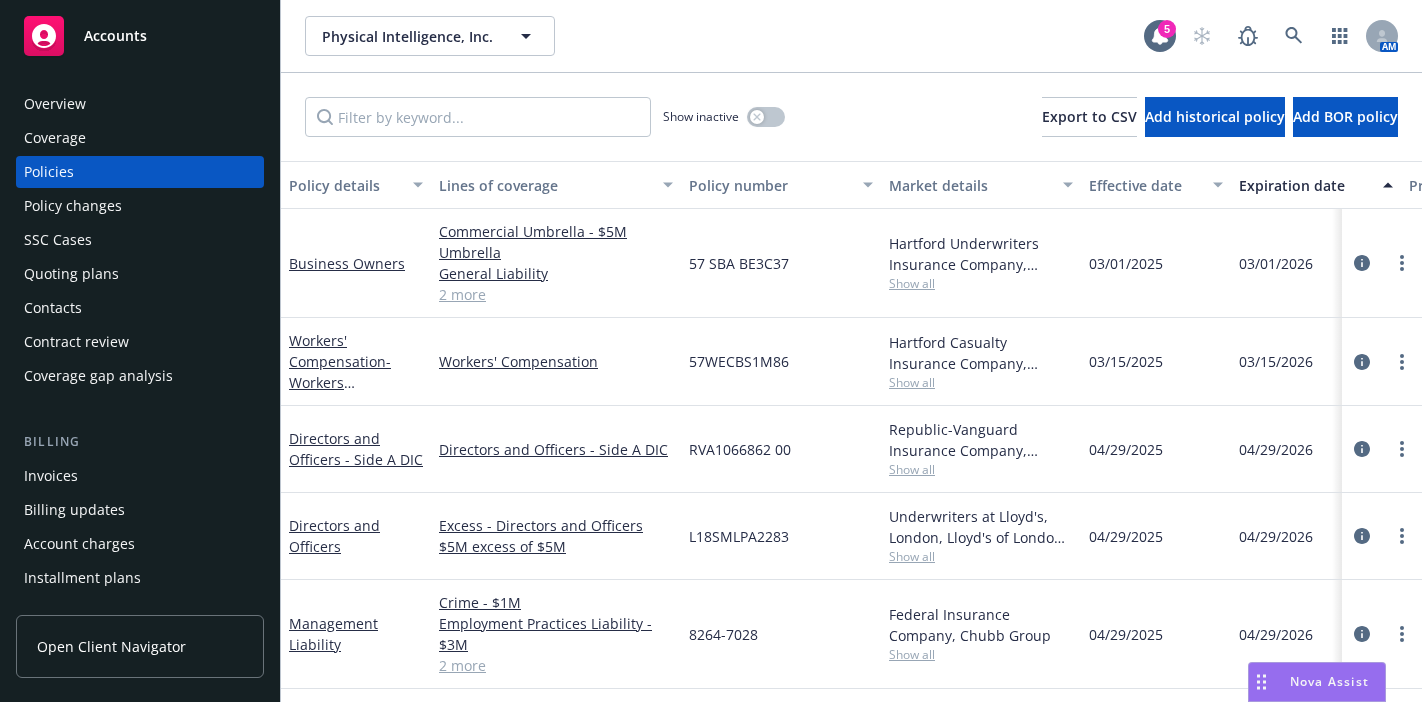 scroll, scrollTop: 0, scrollLeft: 0, axis: both 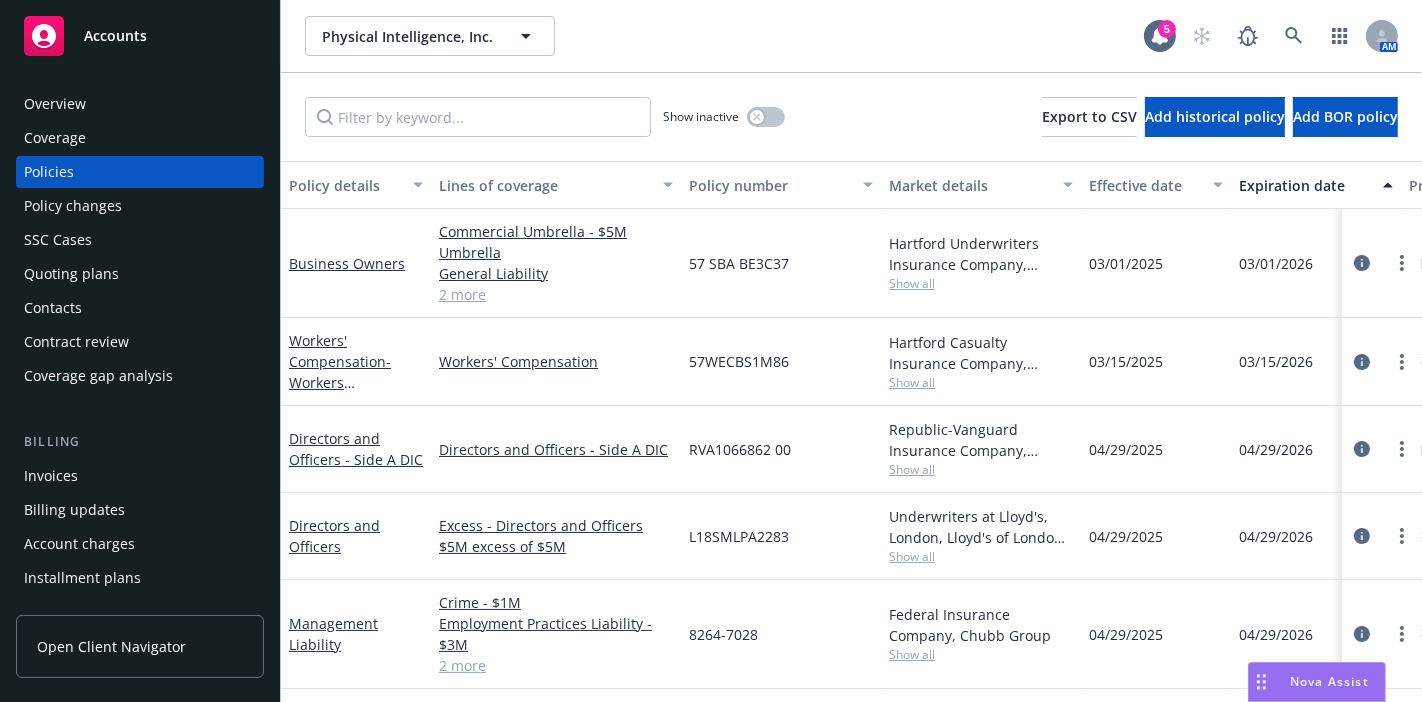drag, startPoint x: 0, startPoint y: 0, endPoint x: 769, endPoint y: 36, distance: 769.84216 